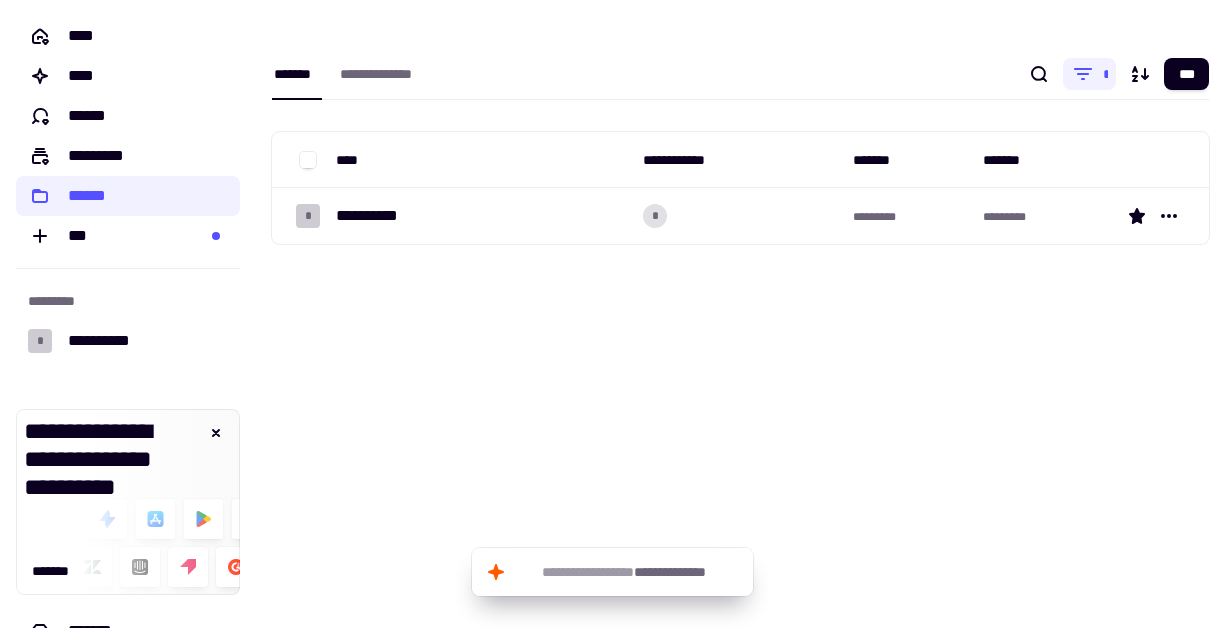 scroll, scrollTop: 0, scrollLeft: 0, axis: both 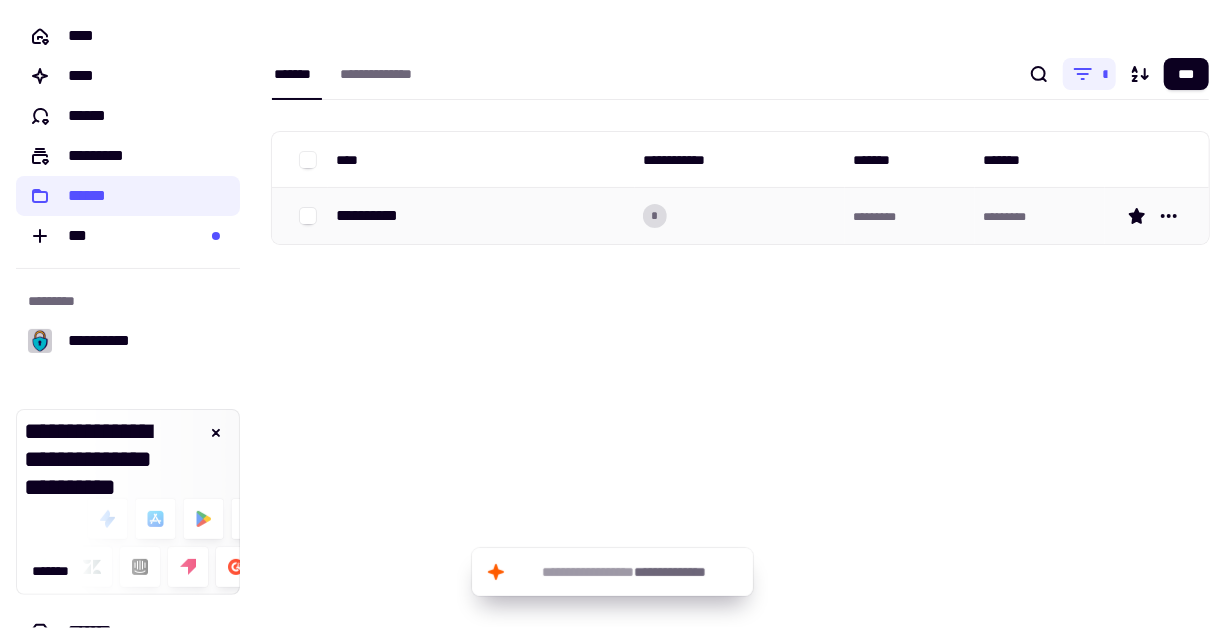 click 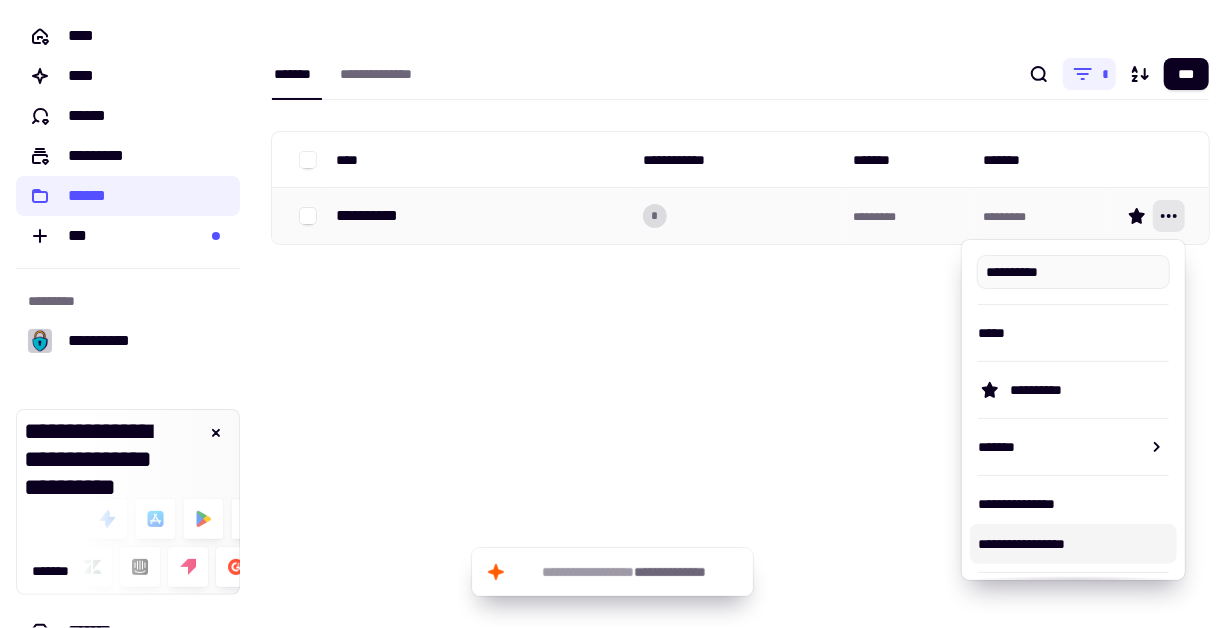 click on "**********" at bounding box center [481, 216] 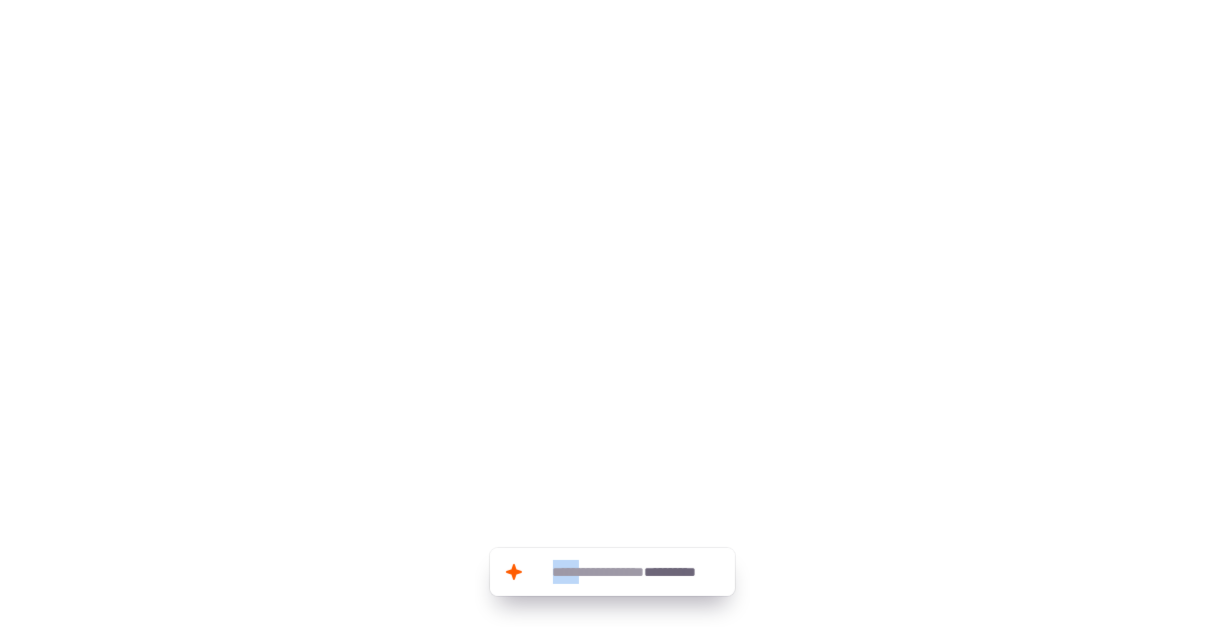 click at bounding box center [612, 108] 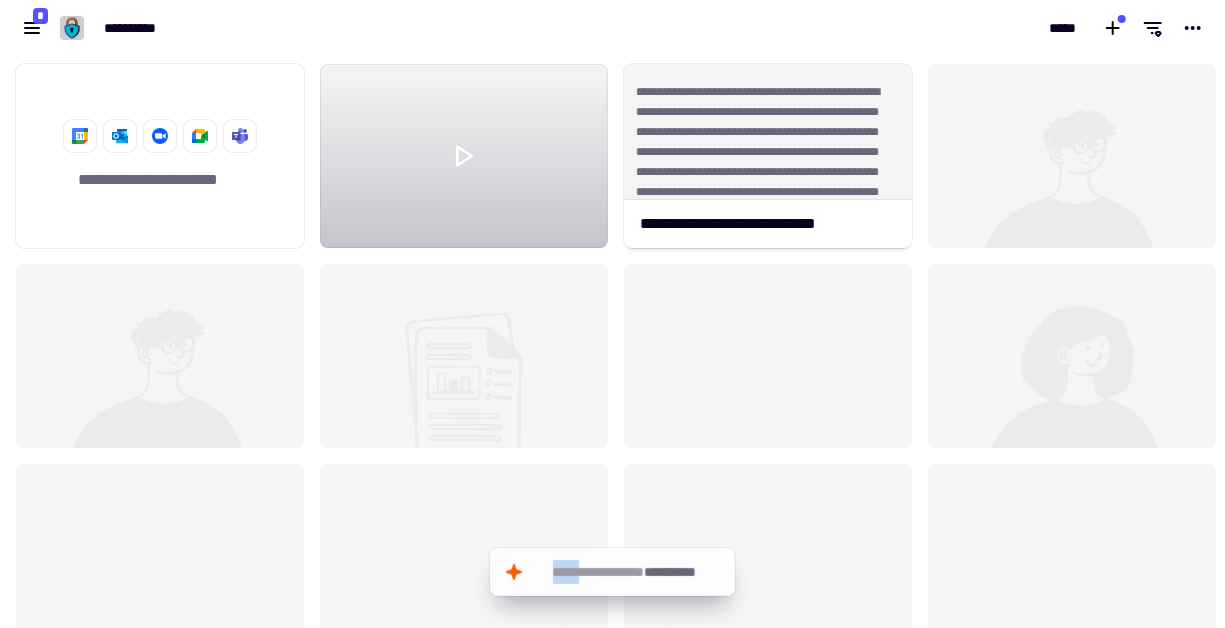 scroll, scrollTop: 16, scrollLeft: 16, axis: both 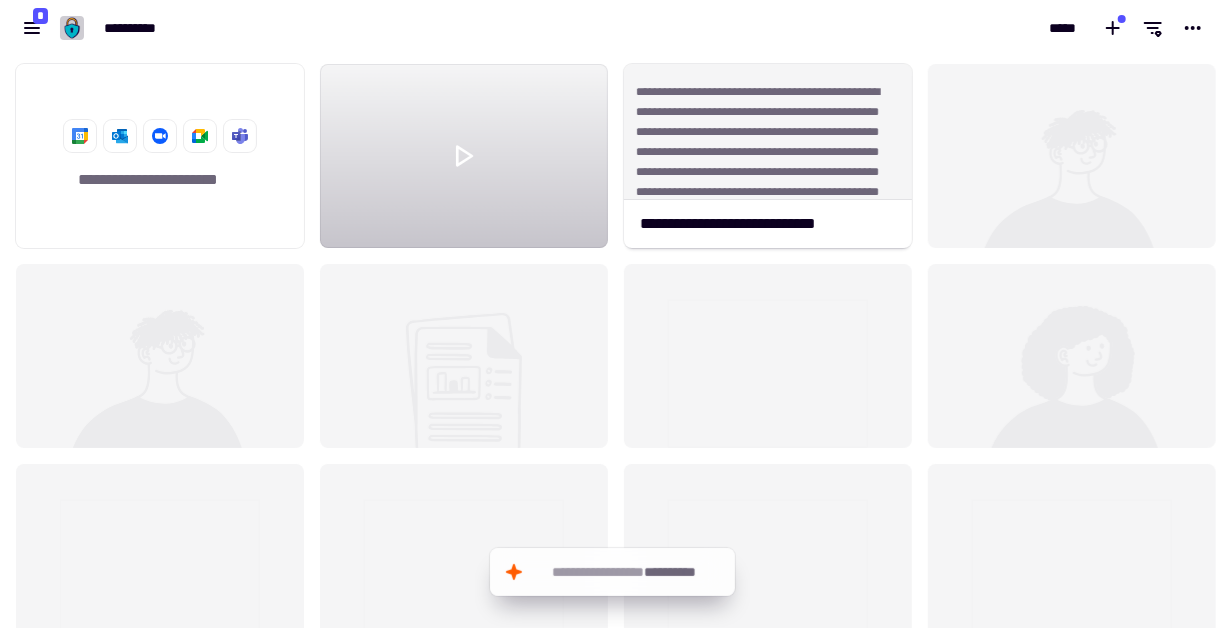 drag, startPoint x: 589, startPoint y: 214, endPoint x: 798, endPoint y: 39, distance: 272.59128 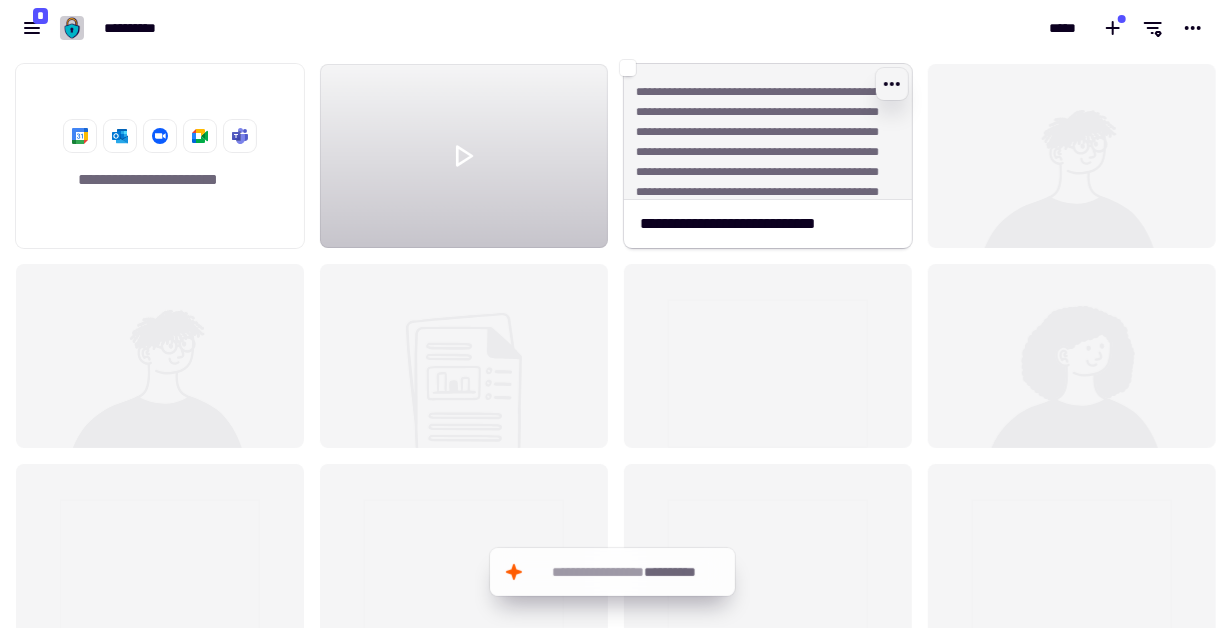 click 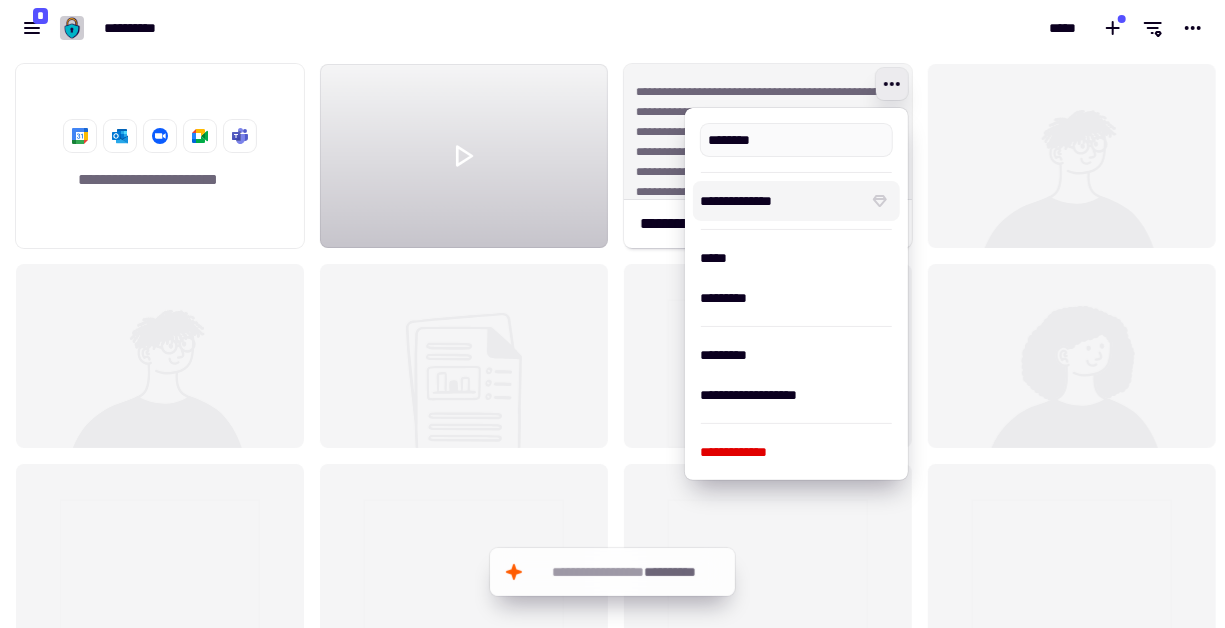 type on "**********" 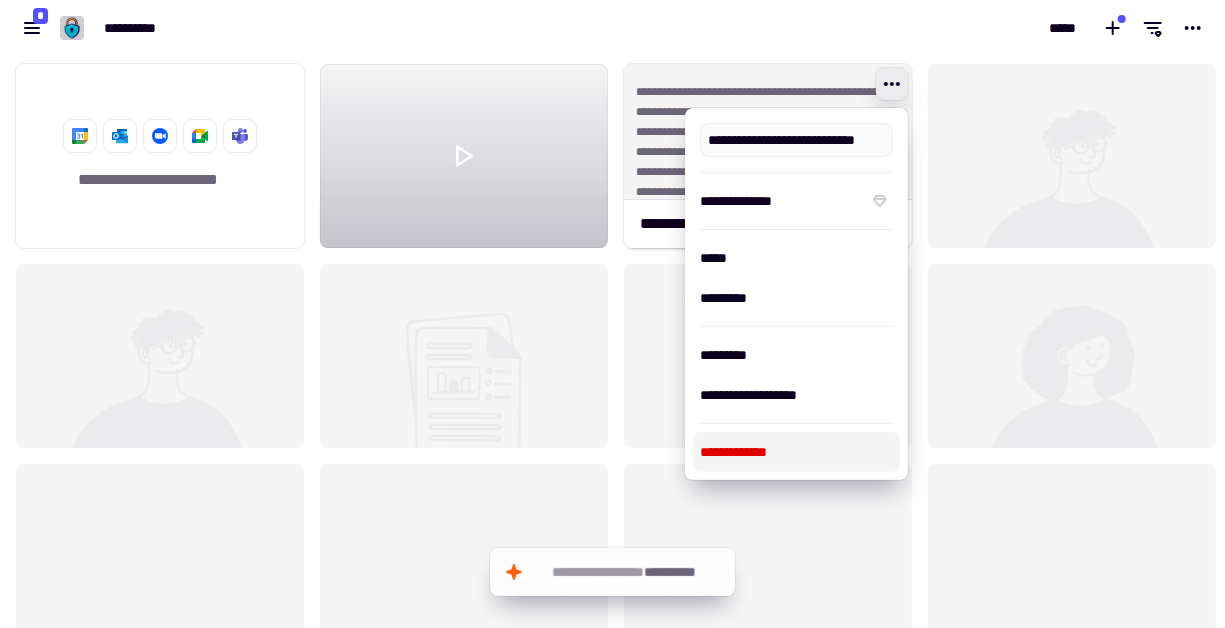 click on "**********" at bounding box center [796, 452] 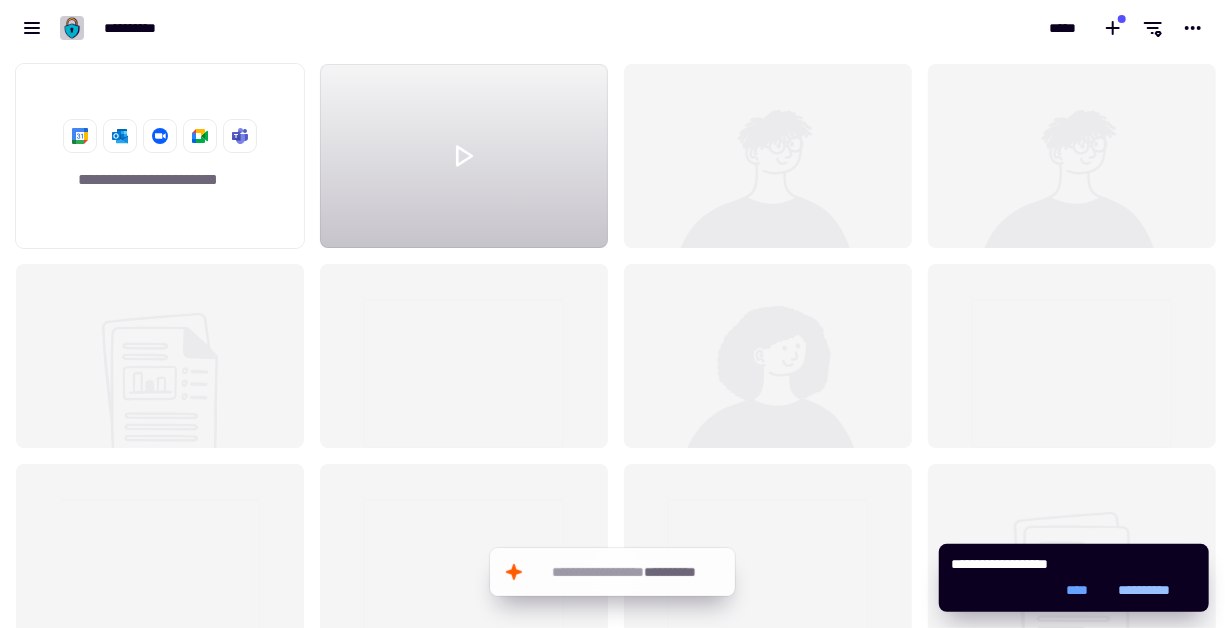 click on "**********" 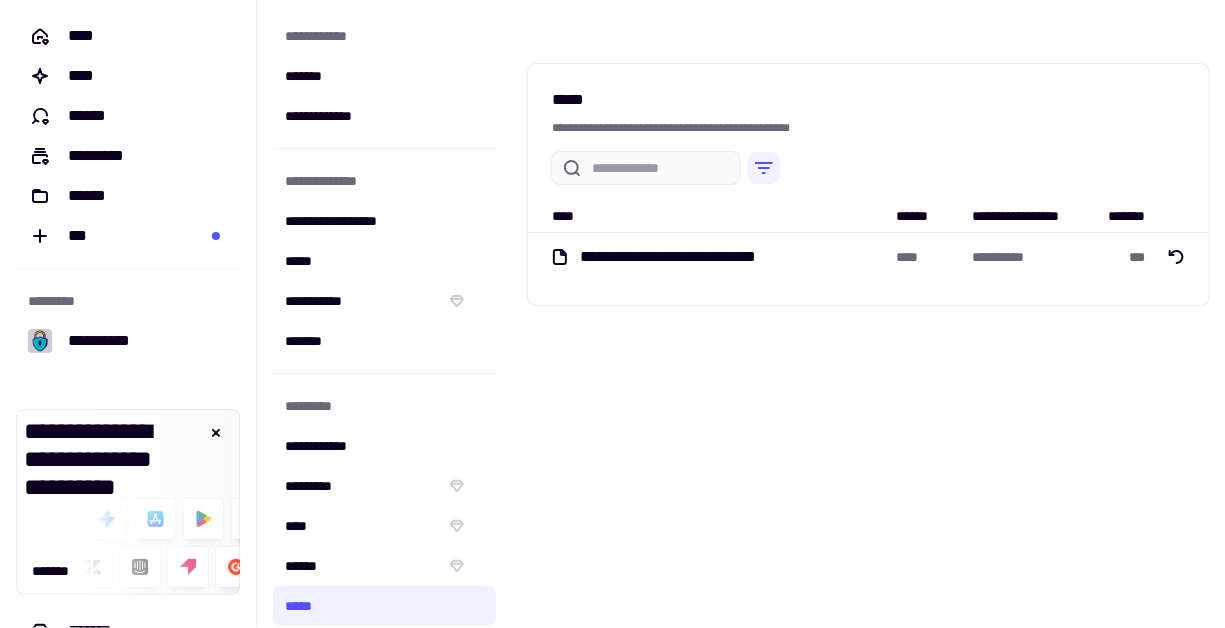 drag, startPoint x: 819, startPoint y: 263, endPoint x: 553, endPoint y: 264, distance: 266.0019 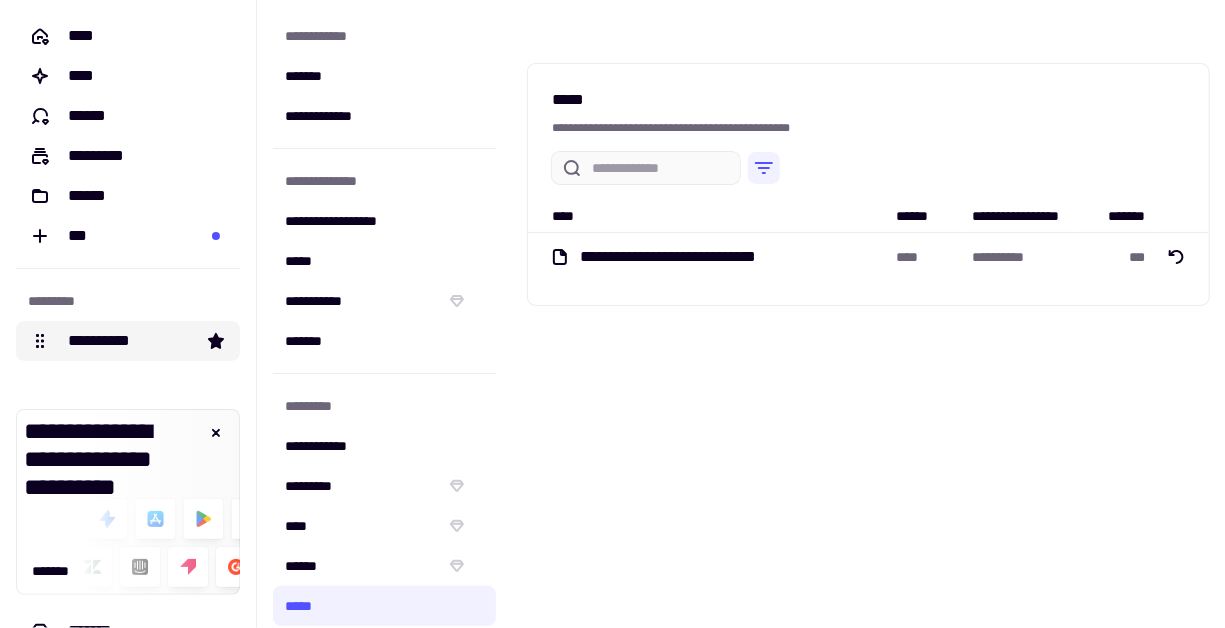 click on "**********" 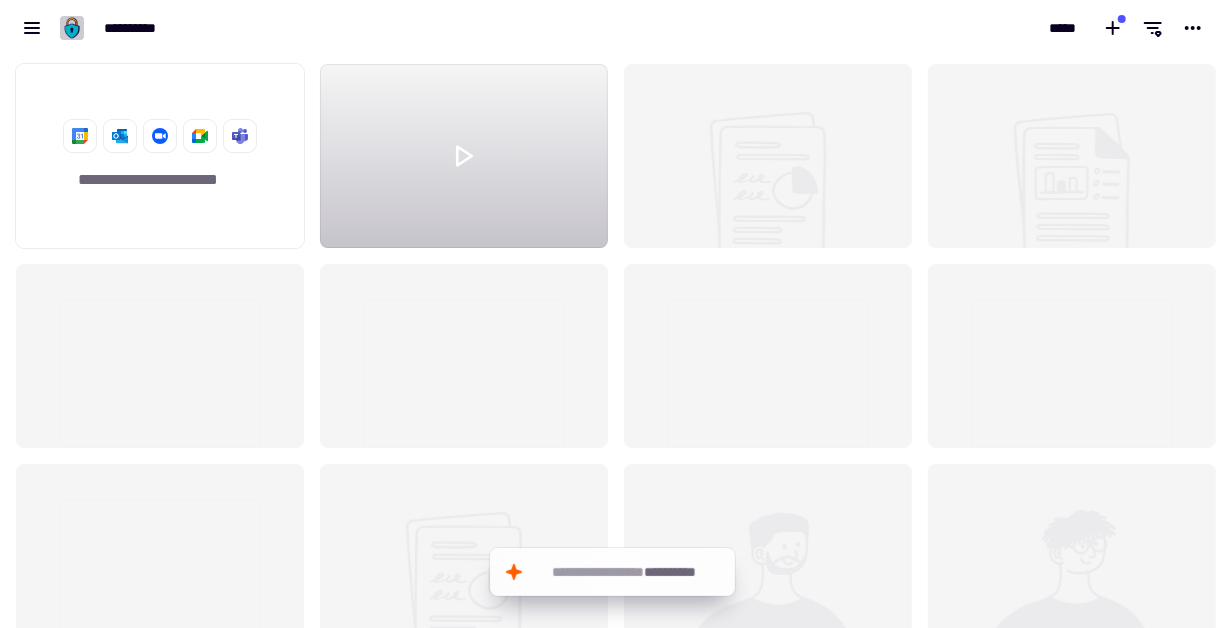 scroll, scrollTop: 16, scrollLeft: 16, axis: both 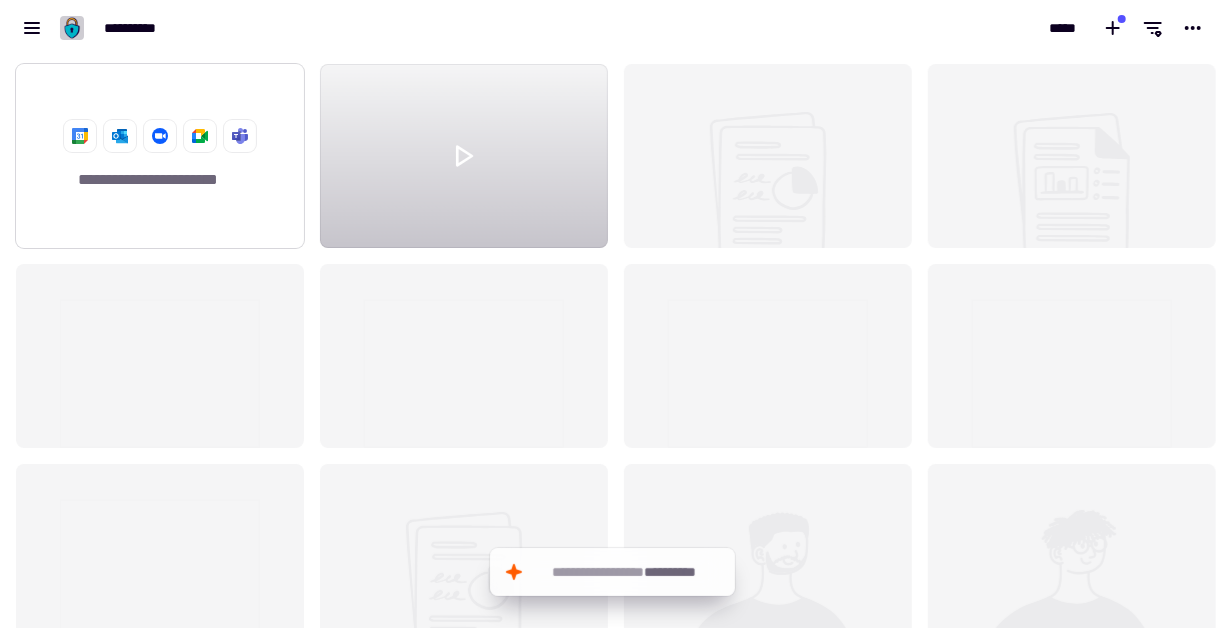 click 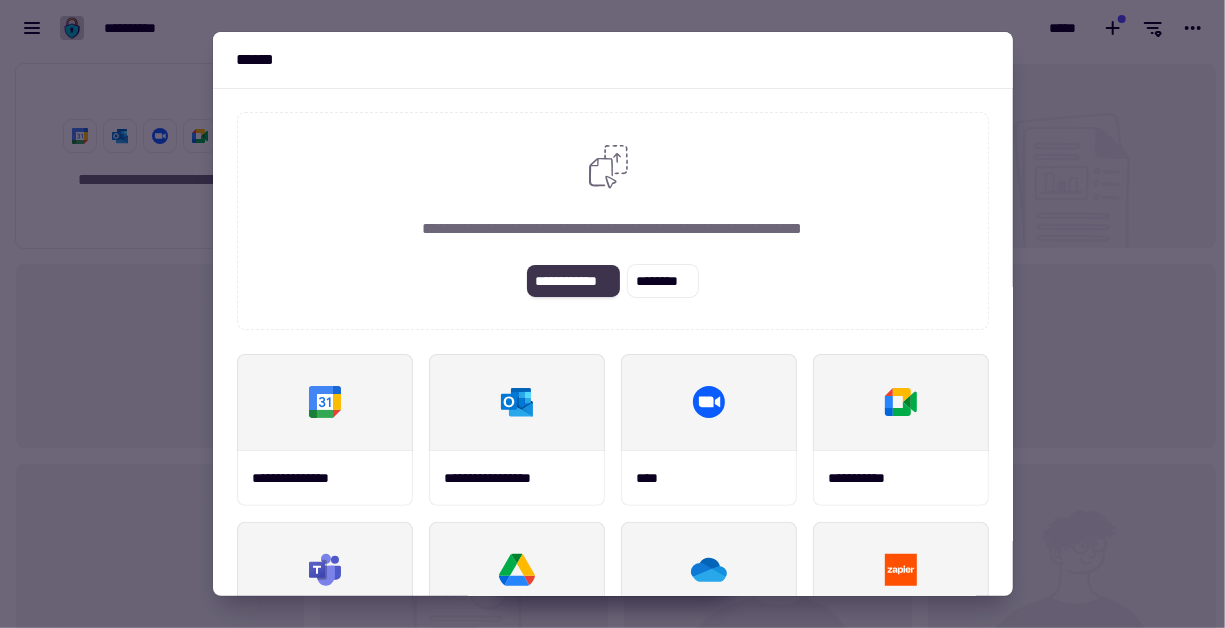 click on "**********" 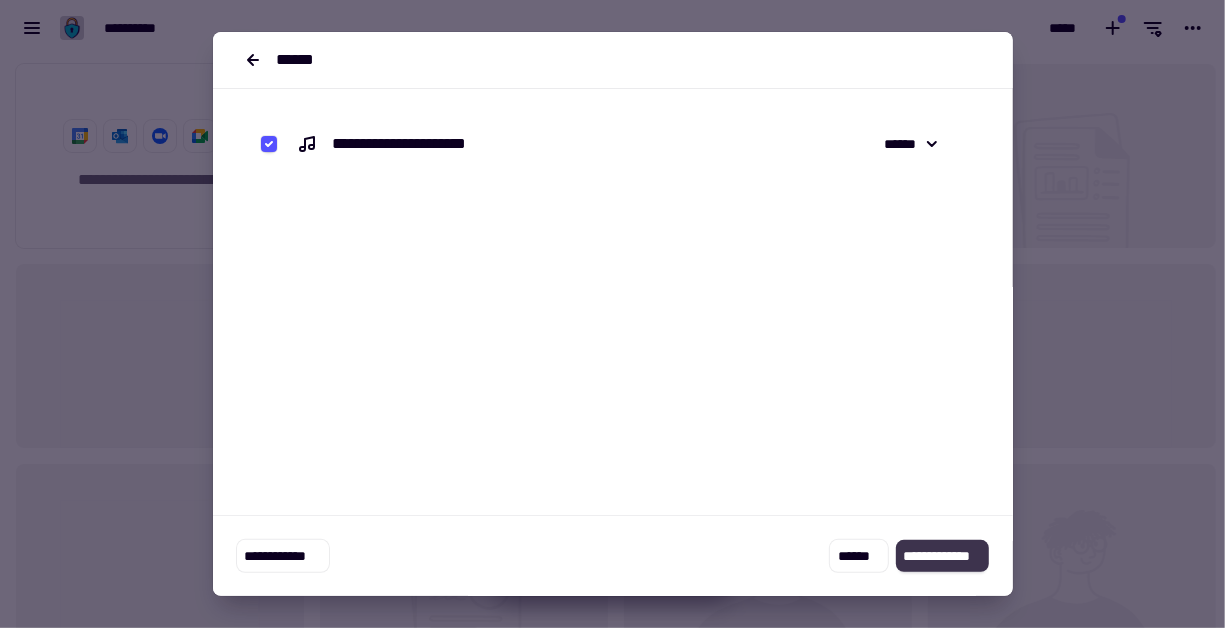 click on "**********" 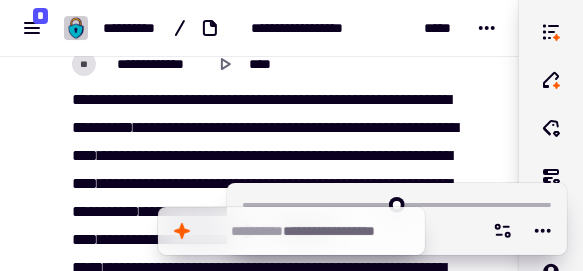 scroll, scrollTop: 1620, scrollLeft: 0, axis: vertical 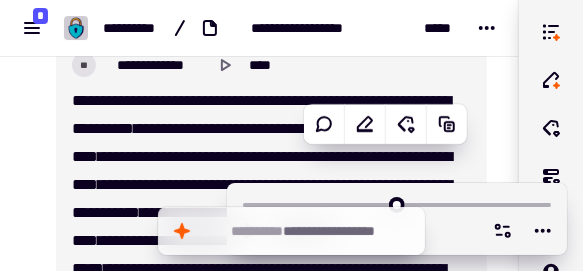 click on "**********" at bounding box center (271, 279) 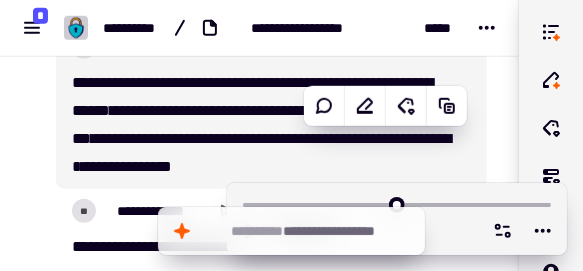 scroll, scrollTop: 2112, scrollLeft: 0, axis: vertical 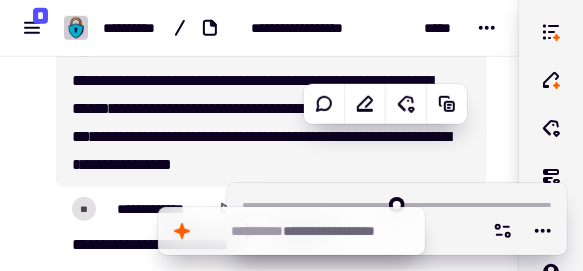 click on "**********" at bounding box center (259, 7192) 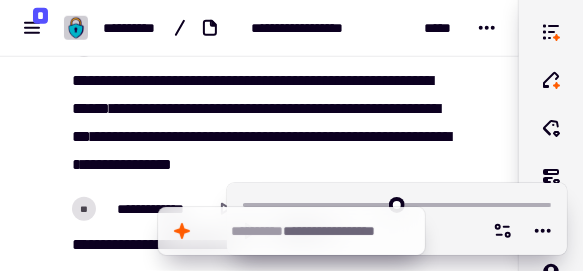 click on "**********" at bounding box center [259, 7192] 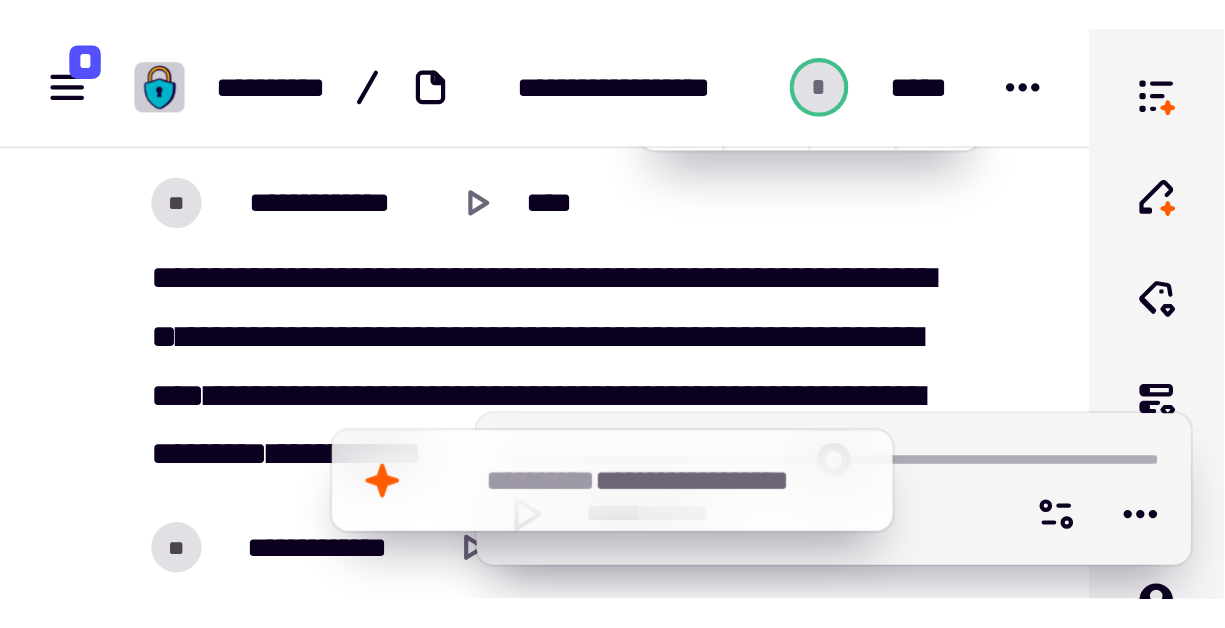scroll, scrollTop: 2298, scrollLeft: 0, axis: vertical 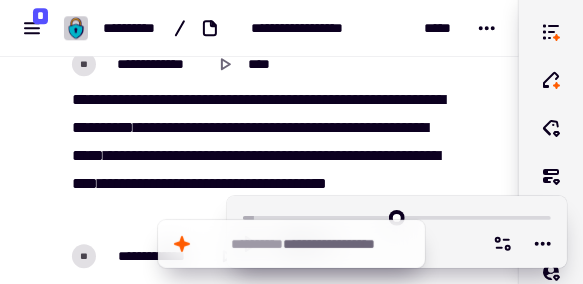 click on "[FIRST] [LAST] [PHONE] [EMAIL] [ADDRESS] [CITY] [STATE] [POSTAL_CODE] [COUNTRY] [DATE] [TIME] [BIRTH_DATE] [AGE] [CREDIT_CARD] [EXPIRY_DATE] [CVV] [PASSPORT_NUMBER] [DRIVER_LICENSE] [SOCIAL_SECURITY_NUMBER]" at bounding box center [259, 6386] 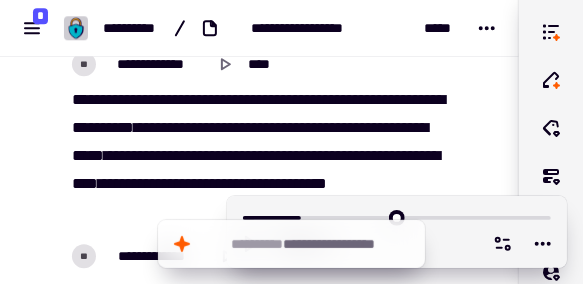 type on "******" 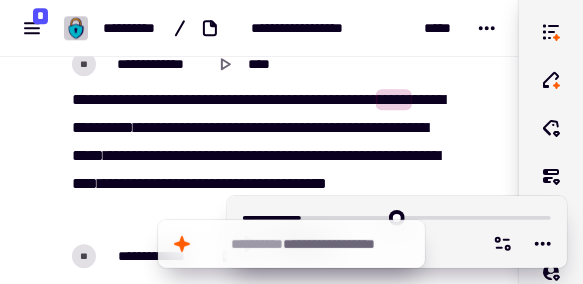 click on "**********" at bounding box center [264, 156] 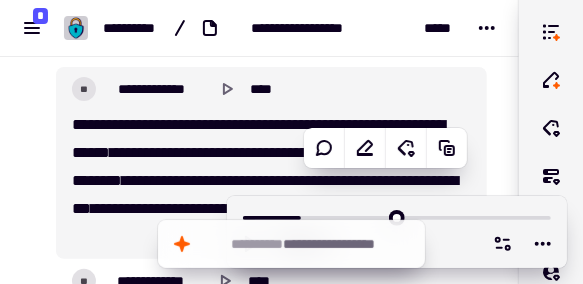scroll, scrollTop: 3510, scrollLeft: 0, axis: vertical 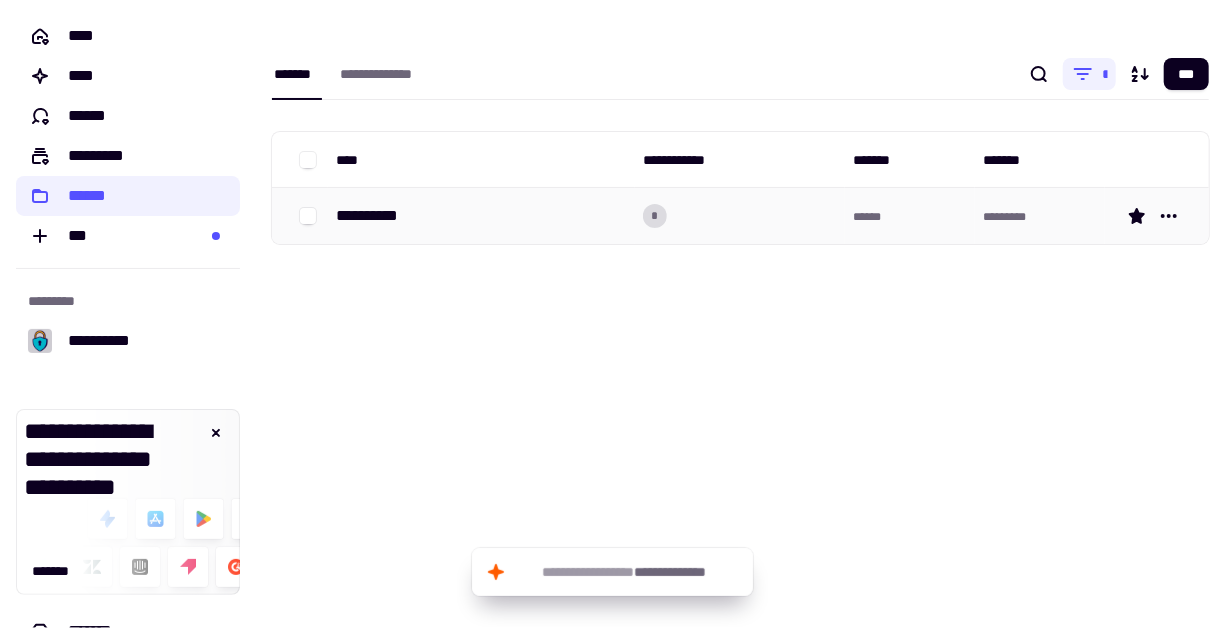 click on "**********" at bounding box center (481, 216) 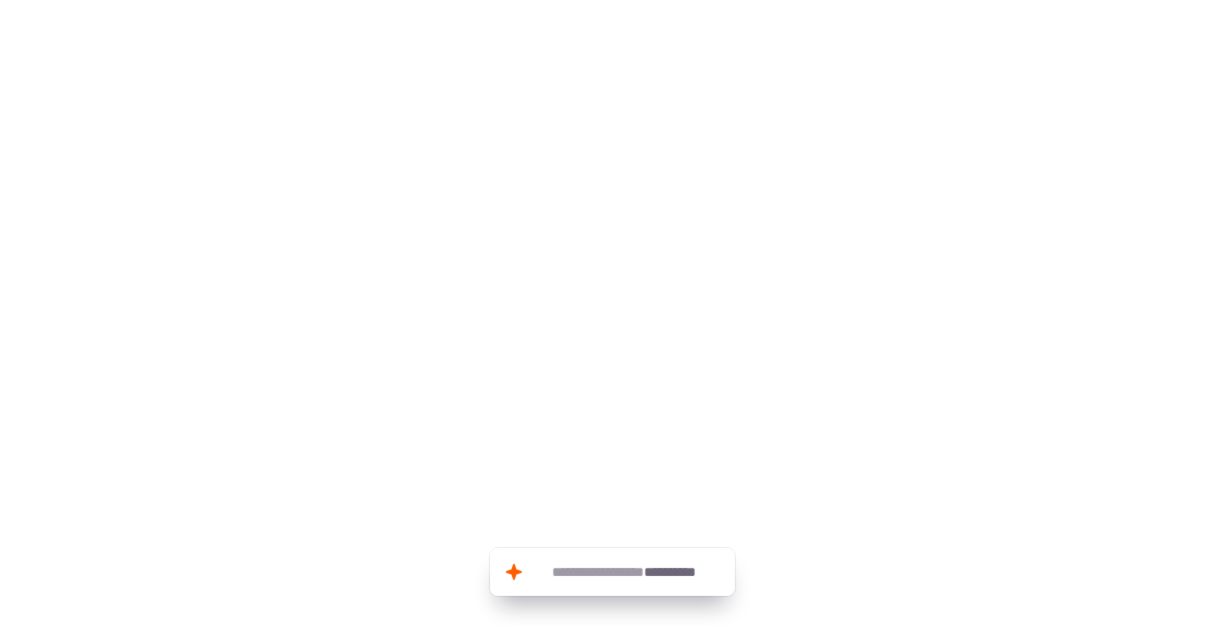 click on "[FIRST] [LAST] [PHONE] [EMAIL] [ADDRESS] [CITY] [STATE] [POSTAL_CODE] [COUNTRY] [DATE] [TIME] [BIRTH_DATE] [AGE] [CREDIT_CARD] [EXPIRY_DATE] [CVV] [PASSPORT_NUMBER] [DRIVER_LICENSE] [SOCIAL_SECURITY_NUMBER]" at bounding box center [612, 314] 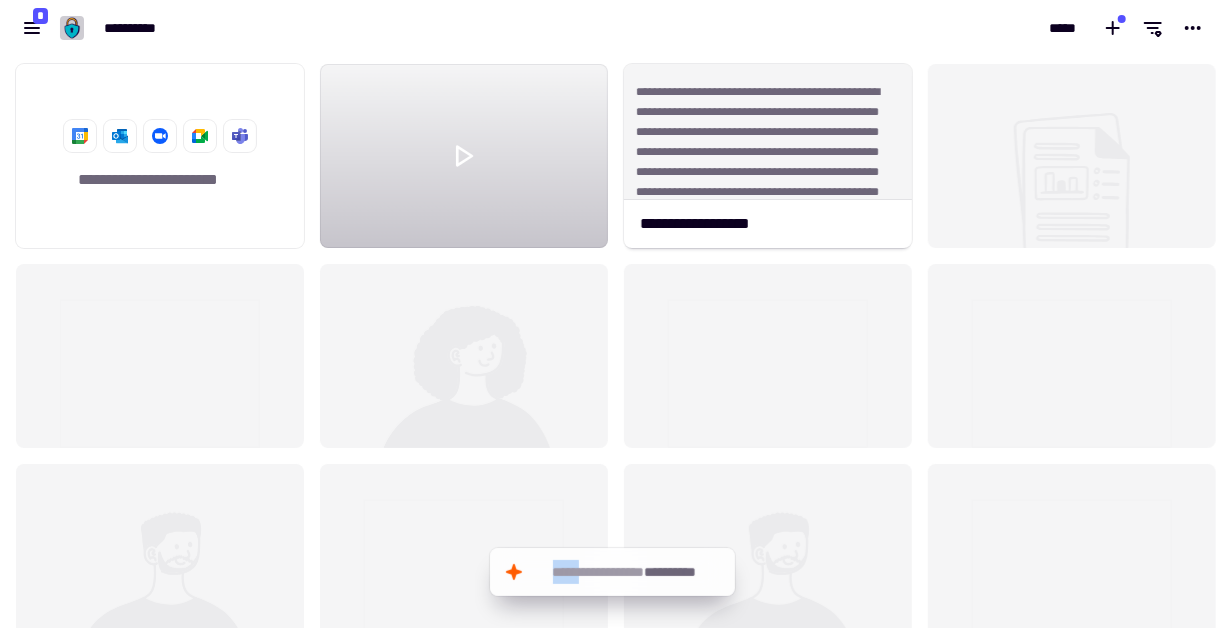scroll, scrollTop: 16, scrollLeft: 16, axis: both 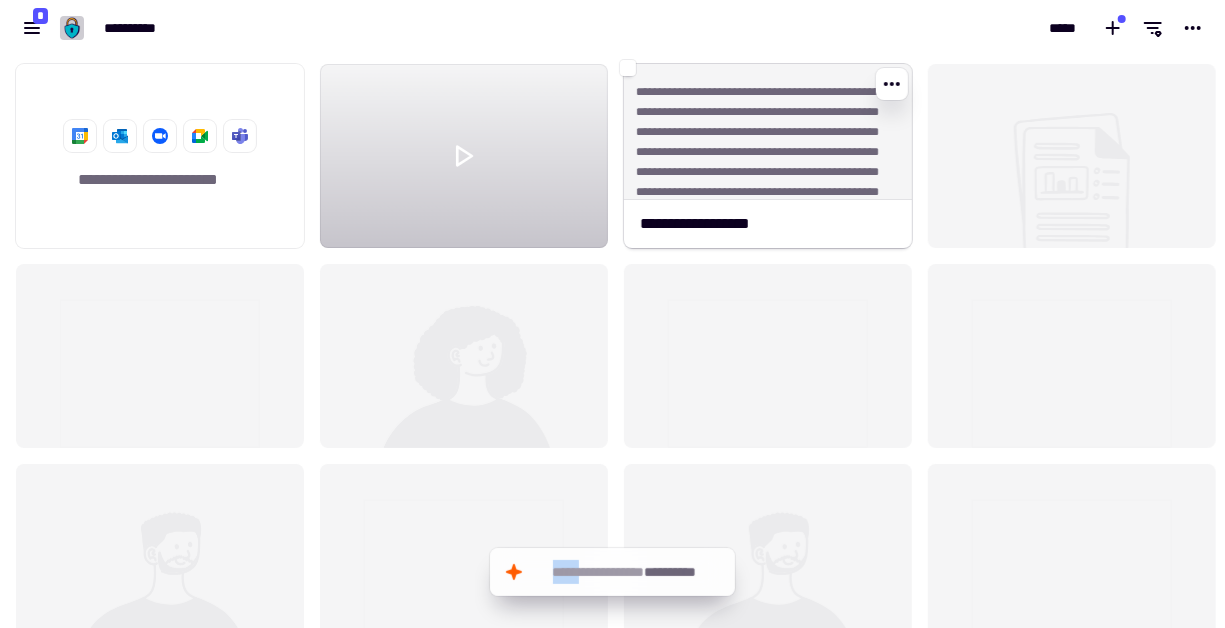 click on "**********" 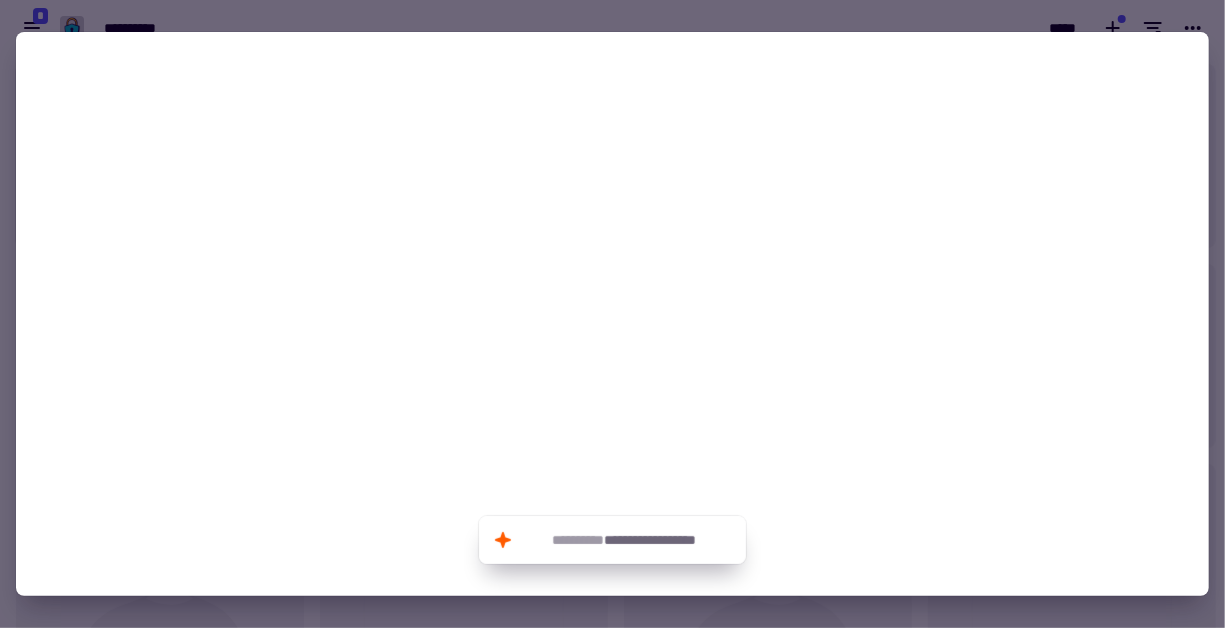 click on "**********" 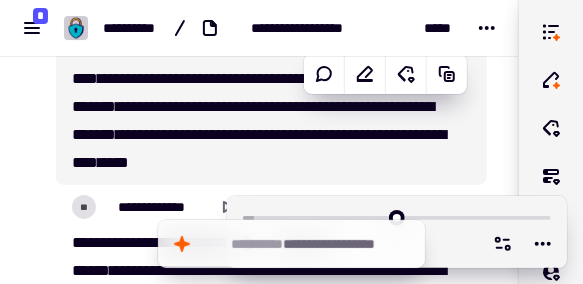 scroll, scrollTop: 3300, scrollLeft: 0, axis: vertical 